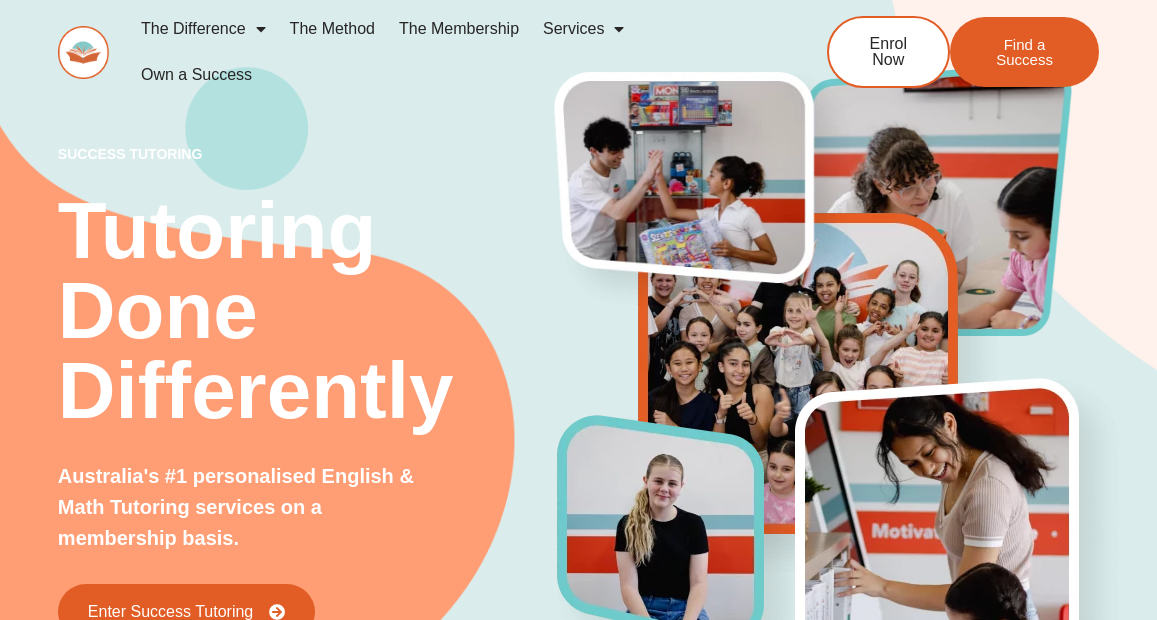 scroll, scrollTop: 0, scrollLeft: 0, axis: both 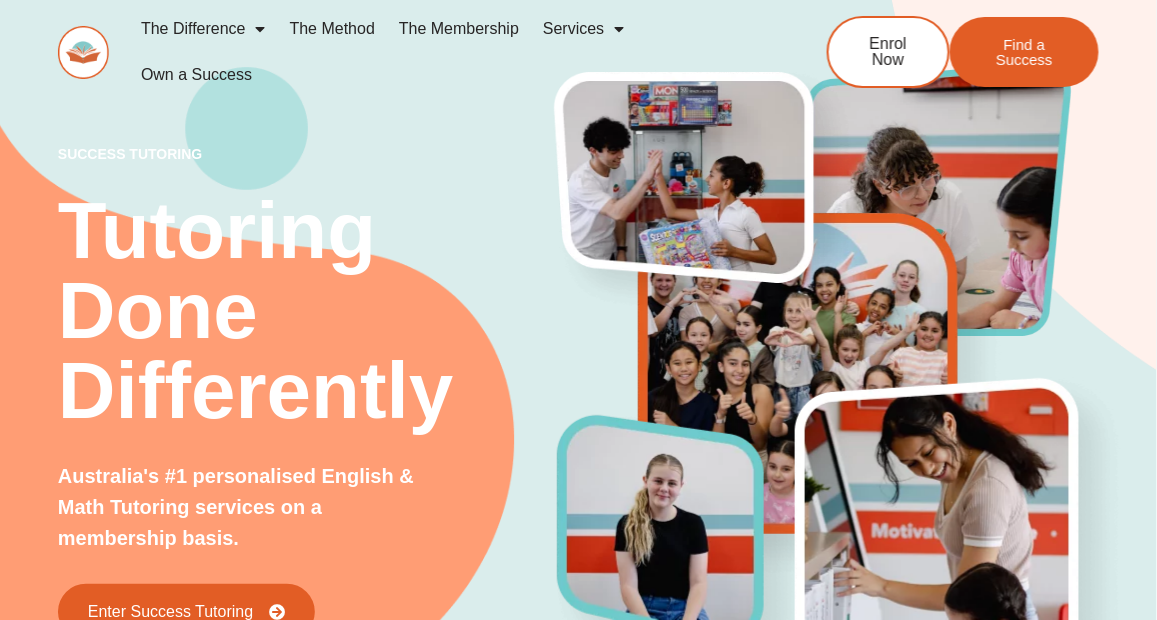 click on "The Method" 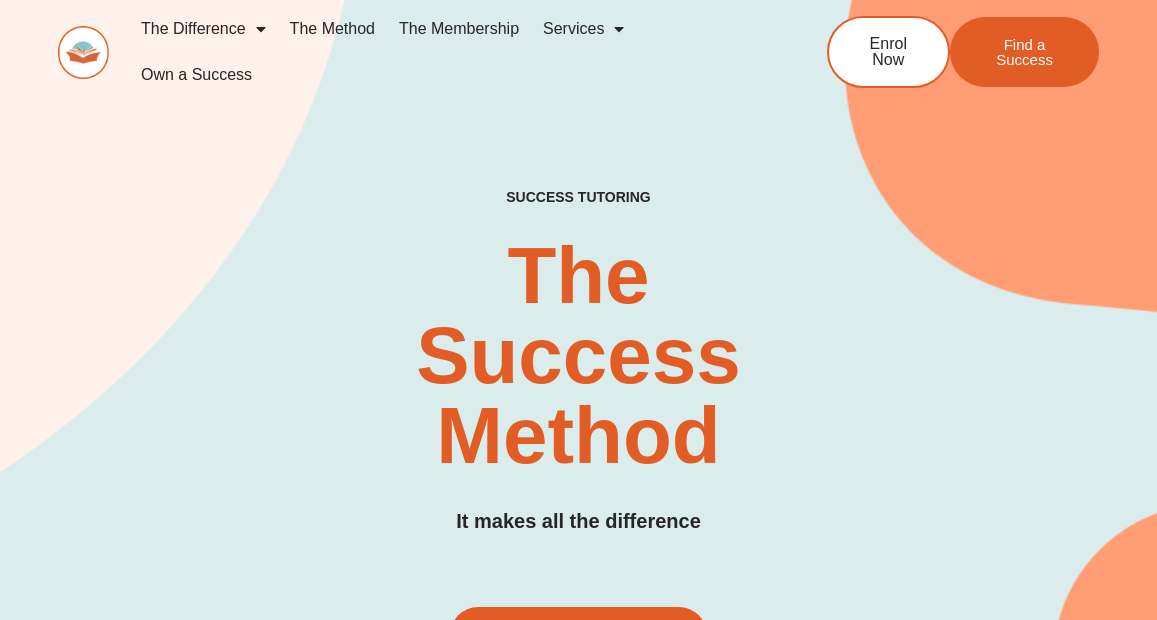 scroll, scrollTop: 400, scrollLeft: 0, axis: vertical 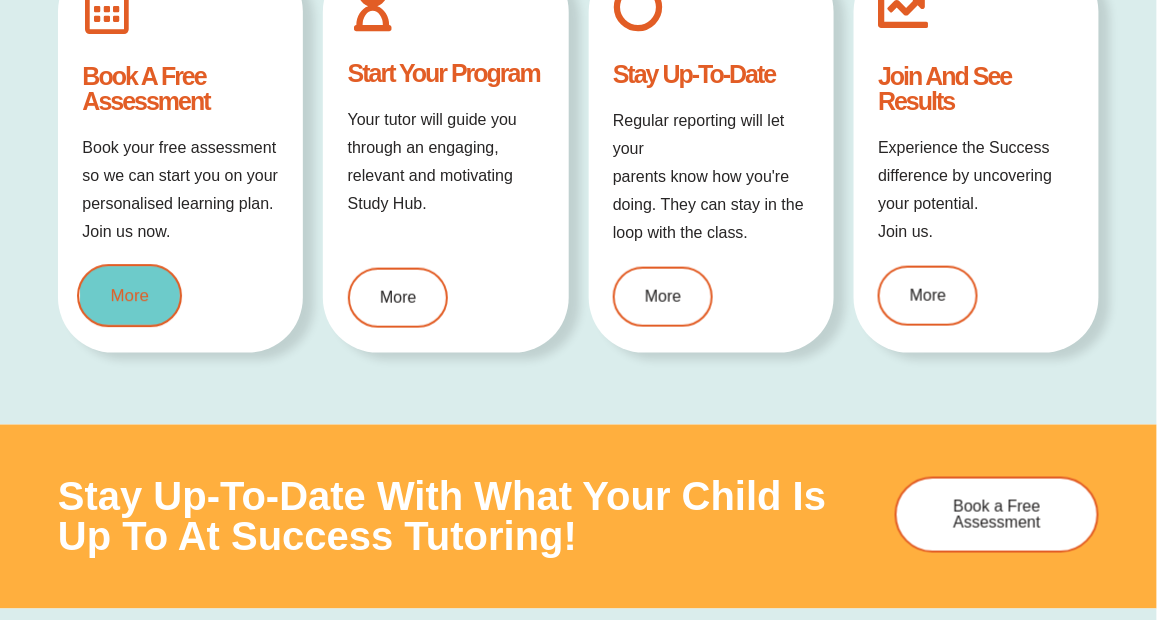 click on "More" at bounding box center [129, 295] 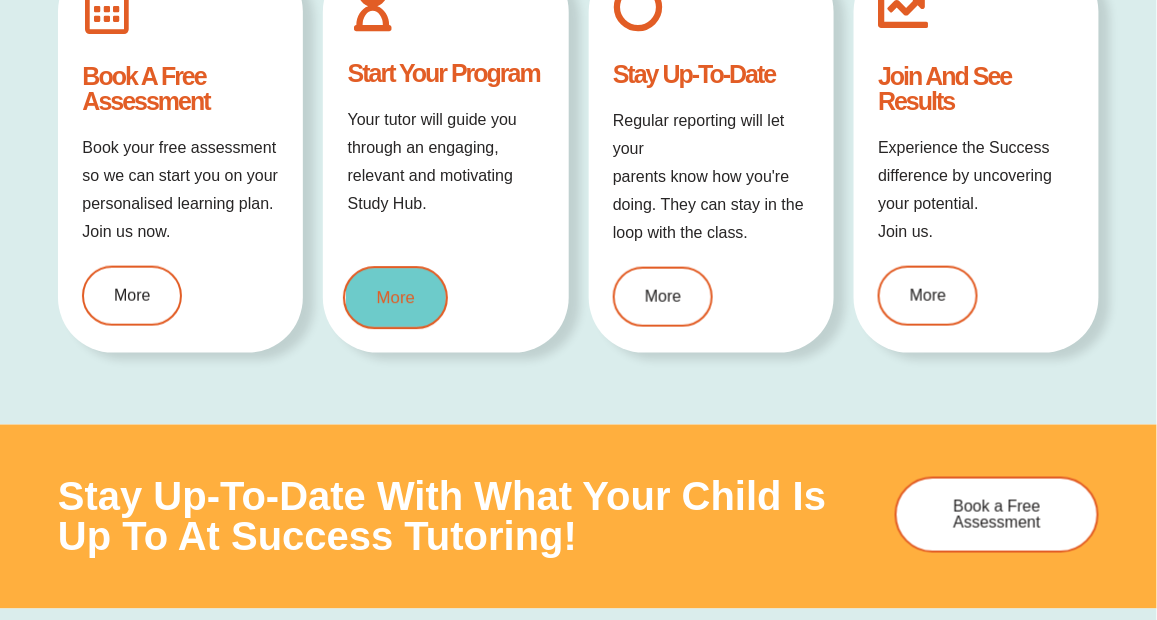 click on "More" at bounding box center [395, 298] 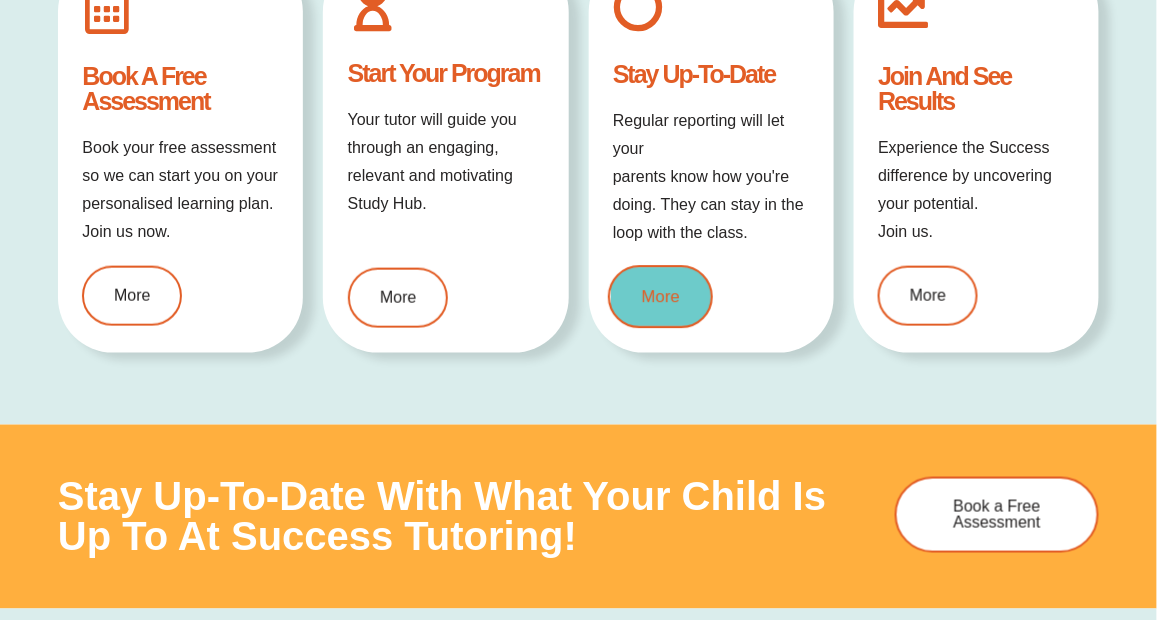 click on "More" at bounding box center (660, 297) 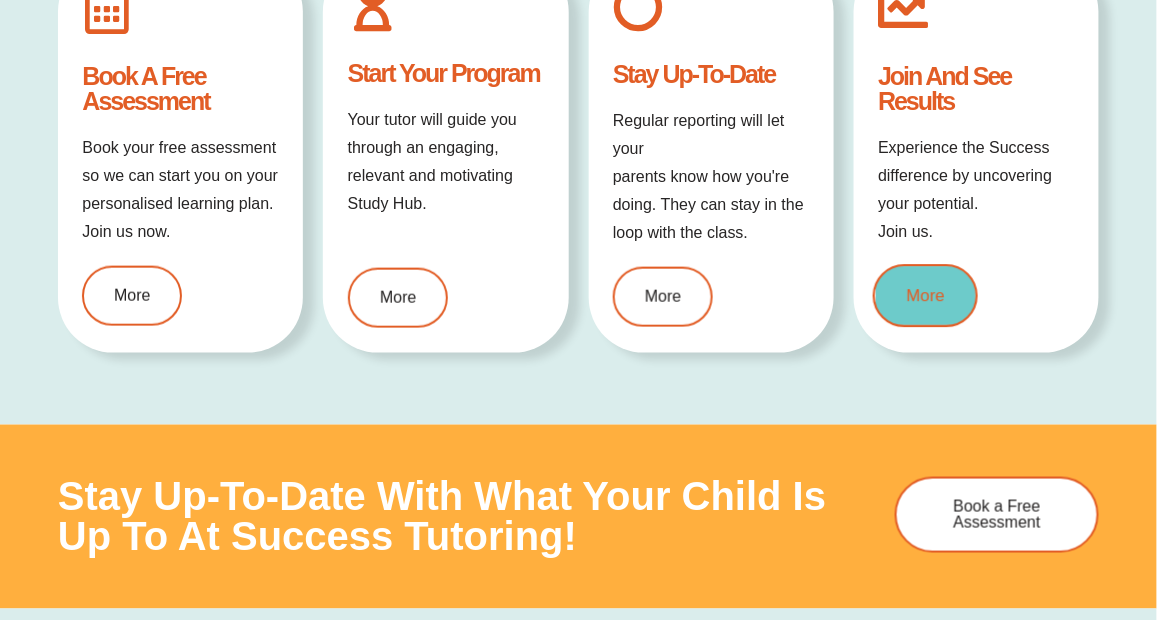click on "More" at bounding box center [925, 295] 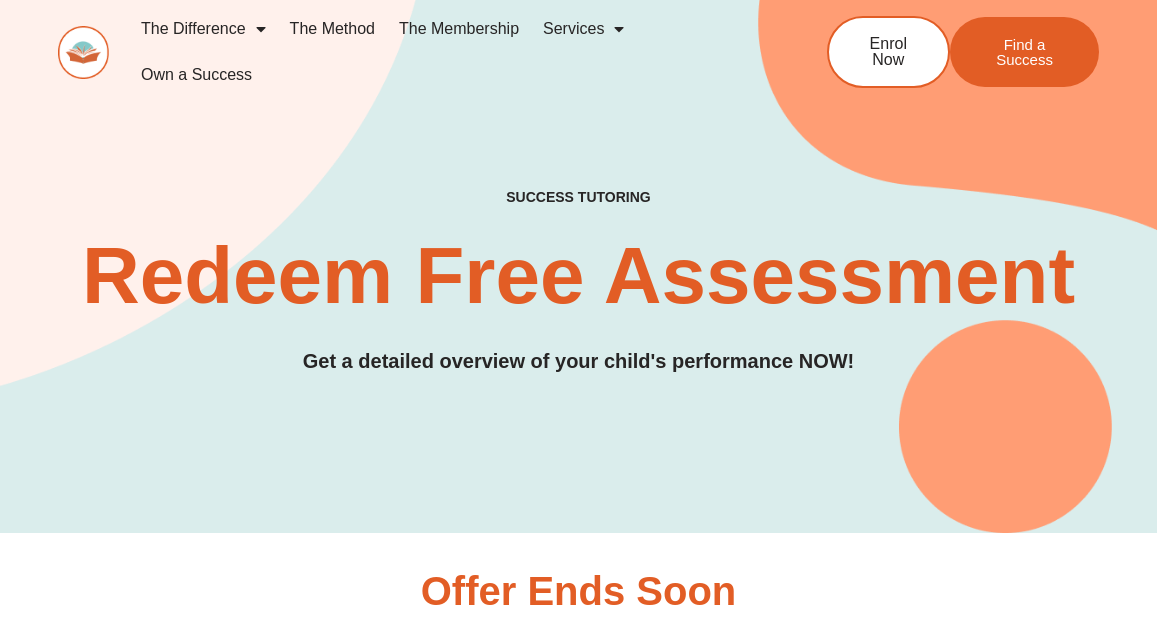 scroll, scrollTop: 0, scrollLeft: 0, axis: both 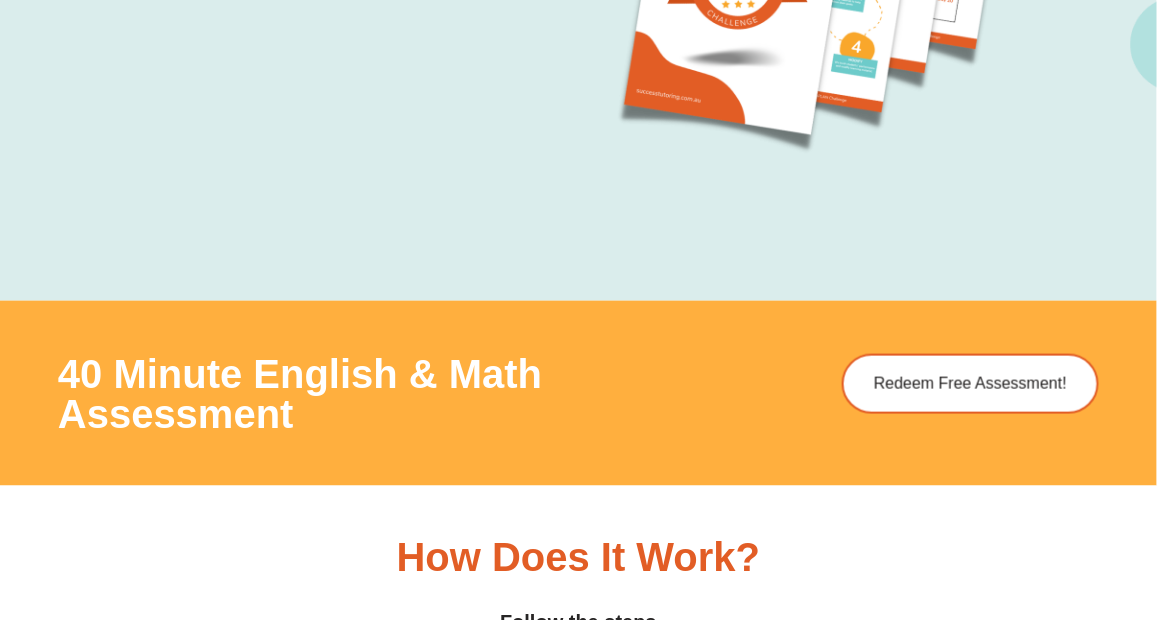 click at bounding box center (990, 507) 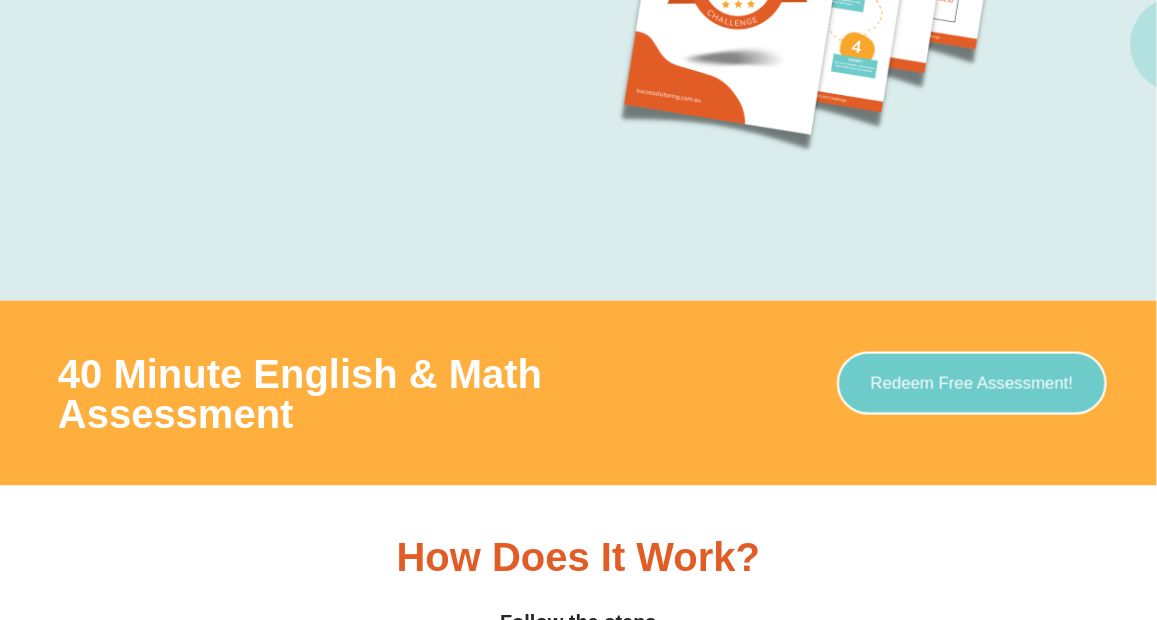 click on "Redeem Free Assessment!" at bounding box center (972, 383) 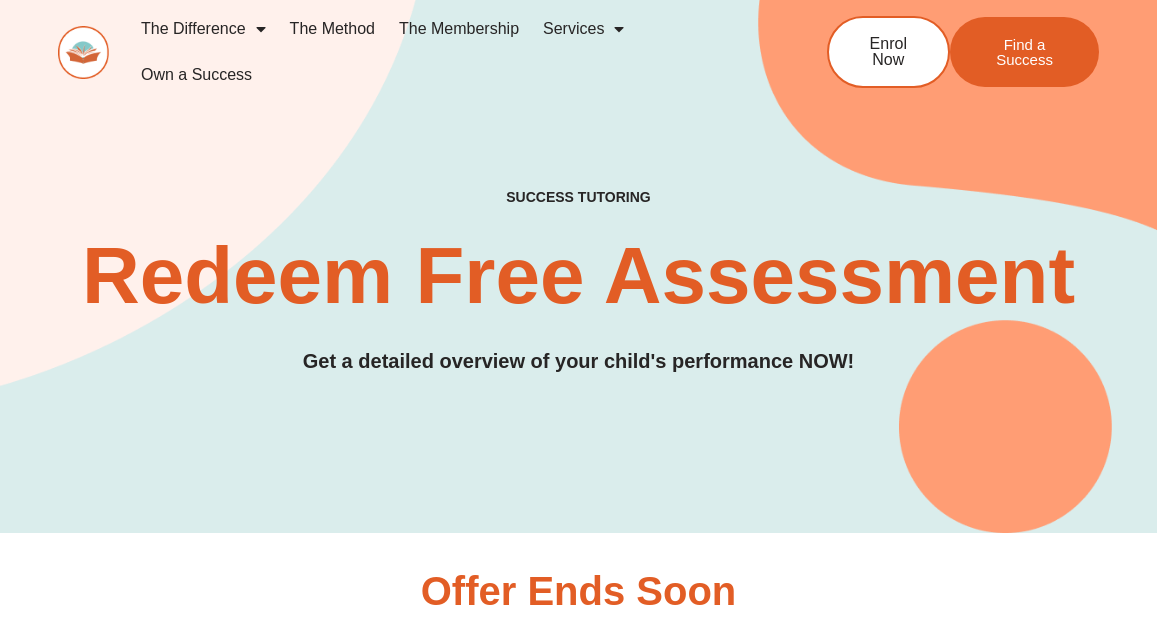 scroll, scrollTop: 0, scrollLeft: 0, axis: both 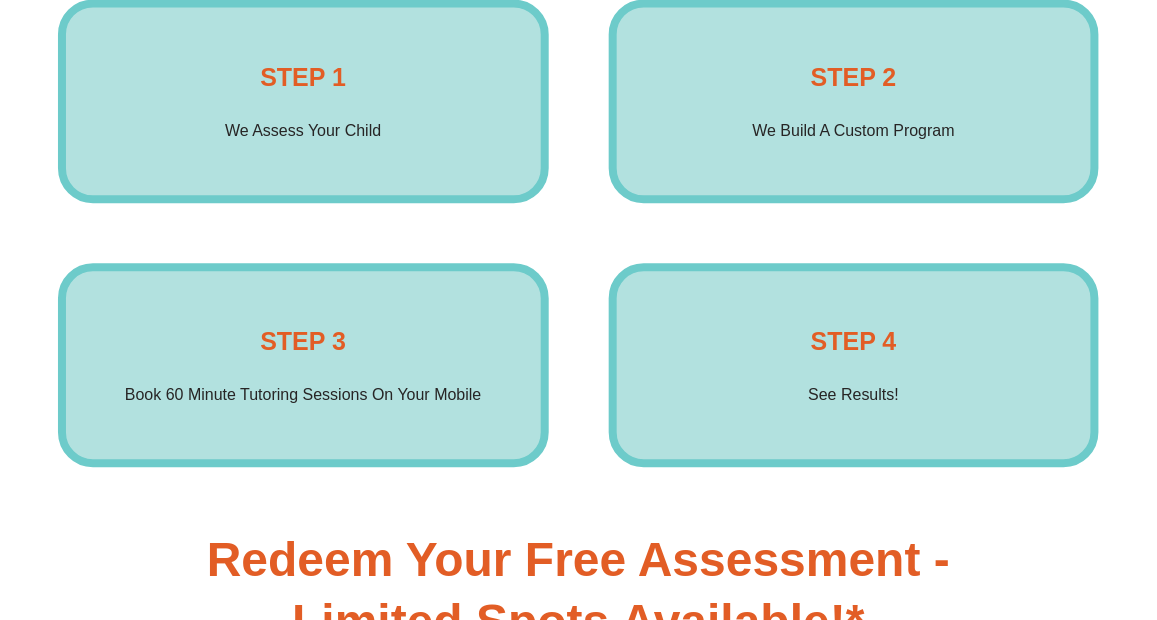 click on "STEP 3" at bounding box center [303, 341] 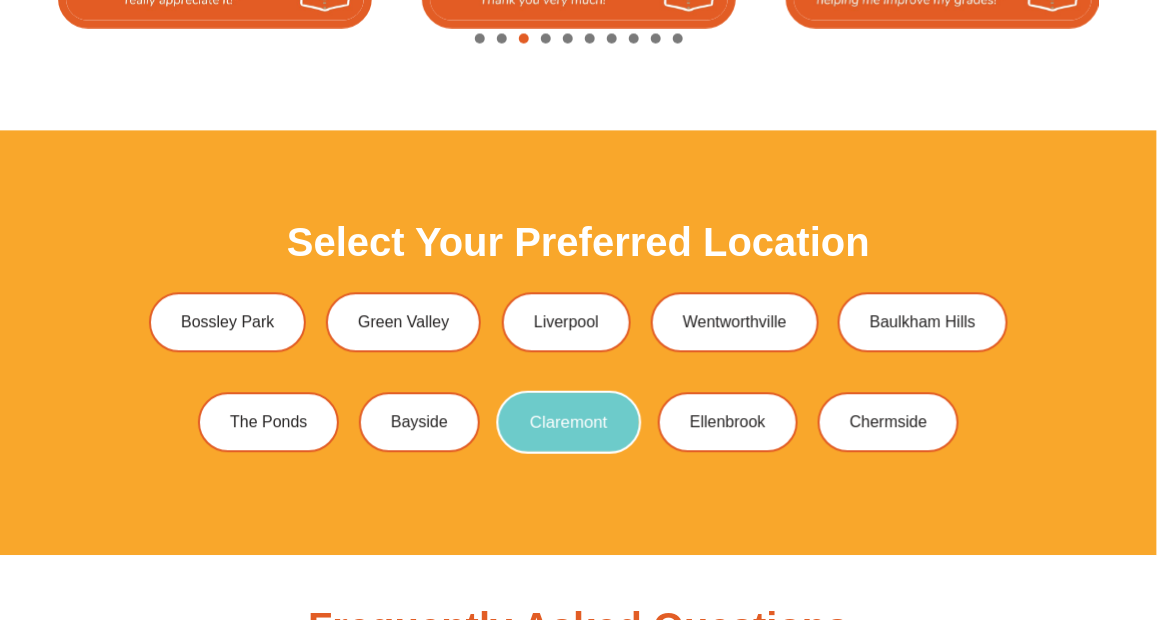scroll, scrollTop: 4800, scrollLeft: 0, axis: vertical 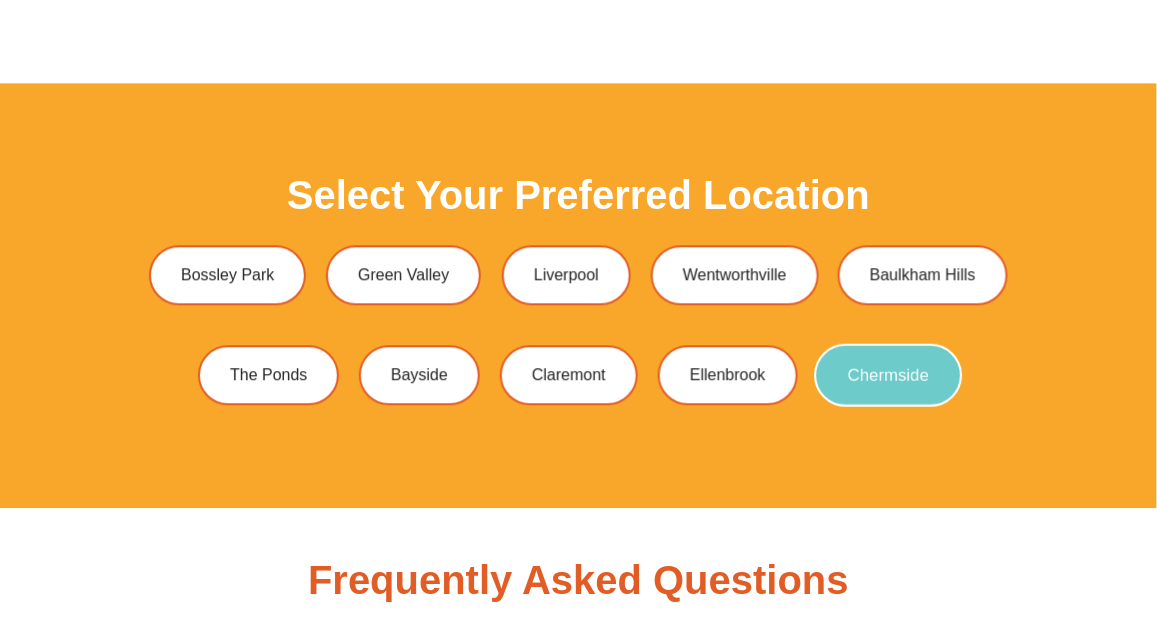 click on "Chermside" at bounding box center [888, 375] 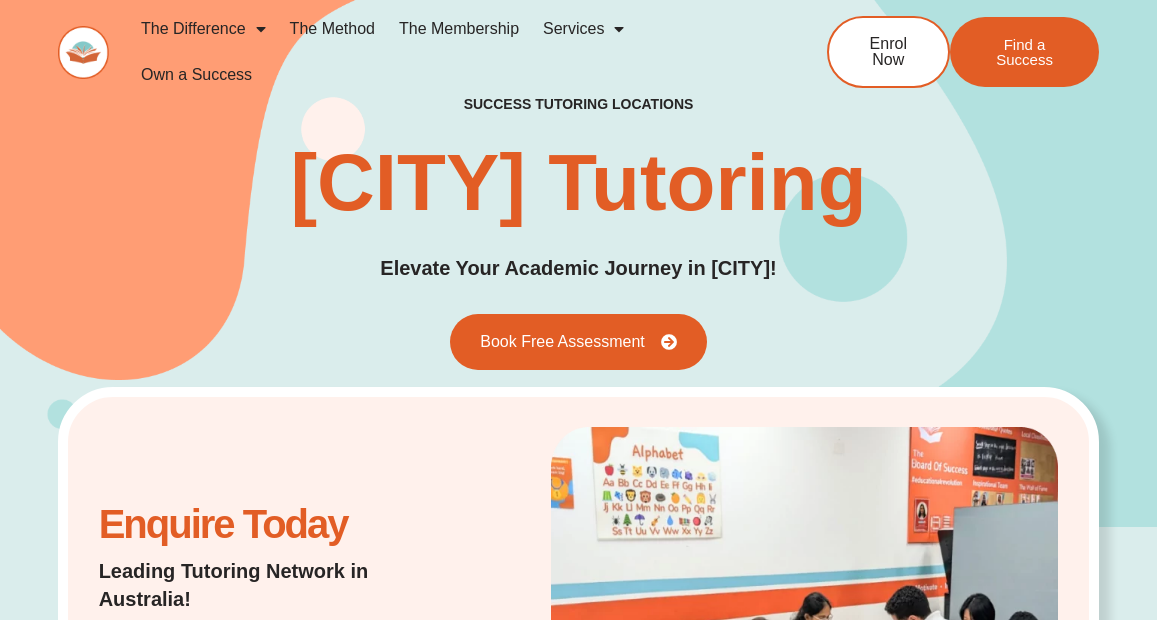 scroll, scrollTop: 400, scrollLeft: 0, axis: vertical 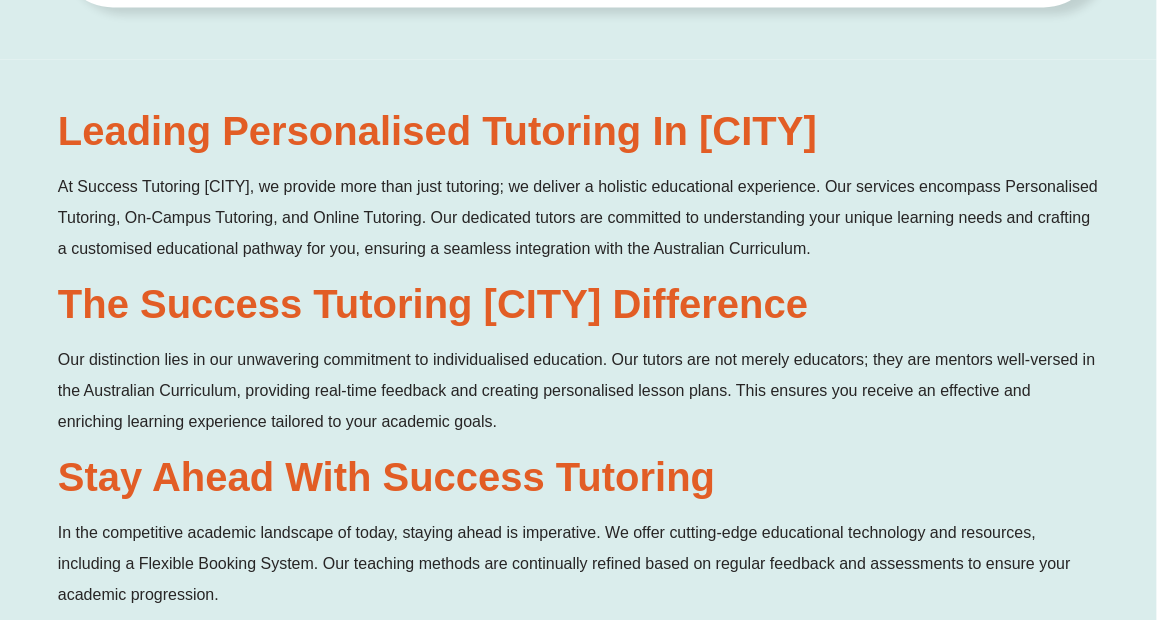 click on "In the competitive academic landscape of today, staying ahead is imperative. We offer cutting-edge educational technology and resources, including a Flexible Booking System. Our teaching methods are continually refined based on regular feedback and assessments to ensure your academic progression." at bounding box center (578, 563) 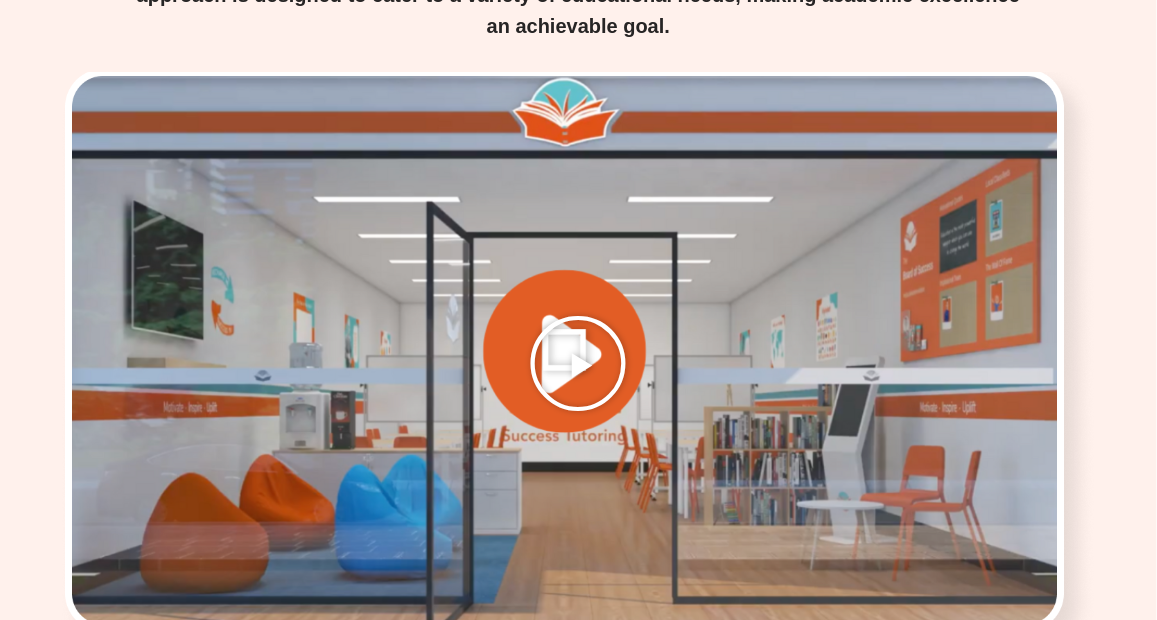 scroll, scrollTop: 3000, scrollLeft: 0, axis: vertical 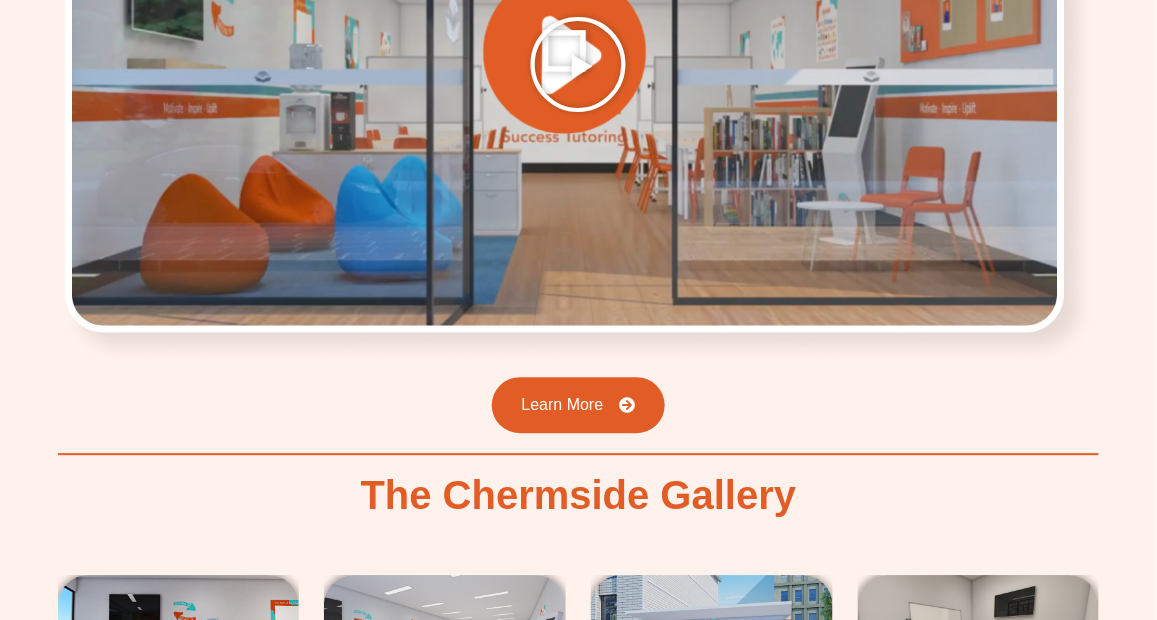 click at bounding box center [579, 64] 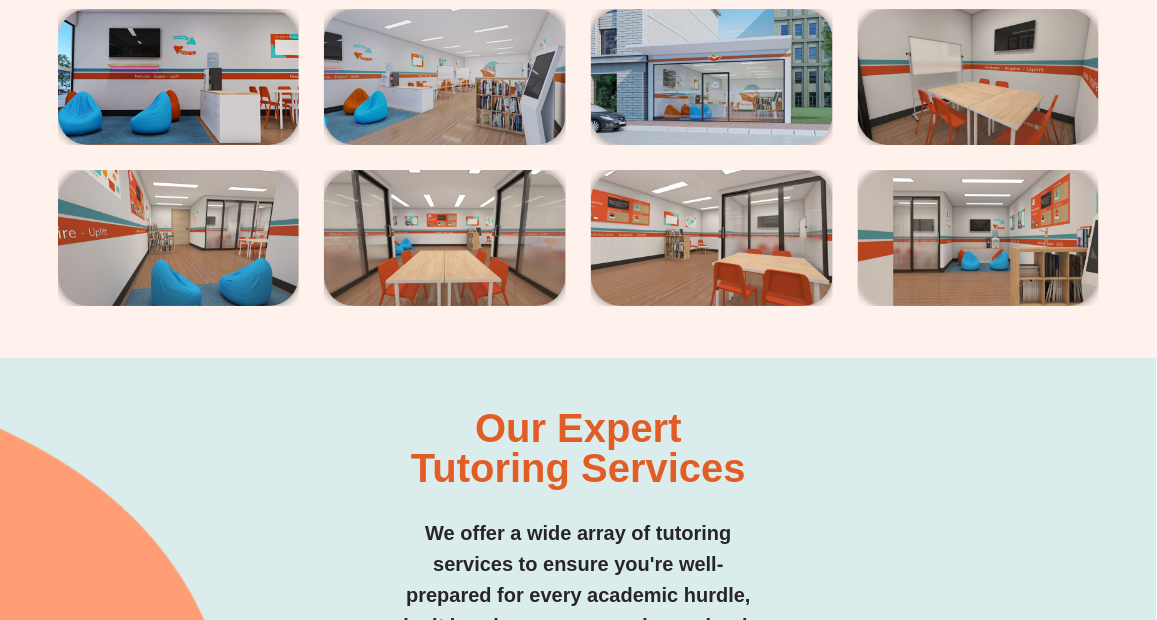 scroll, scrollTop: 3600, scrollLeft: 0, axis: vertical 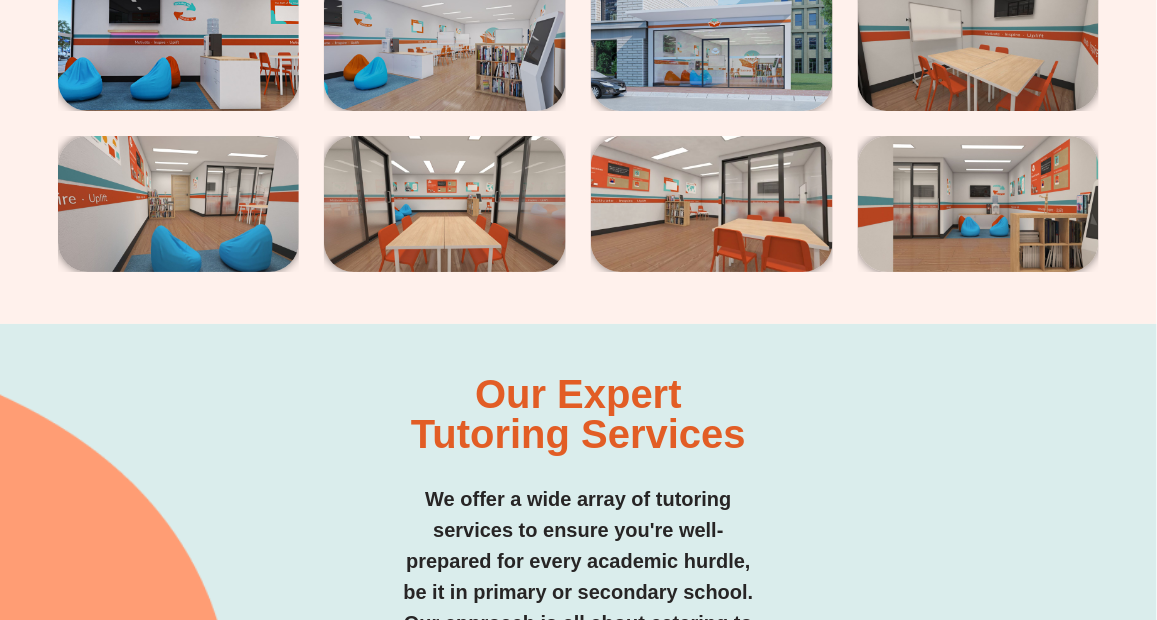click at bounding box center [179, 43] 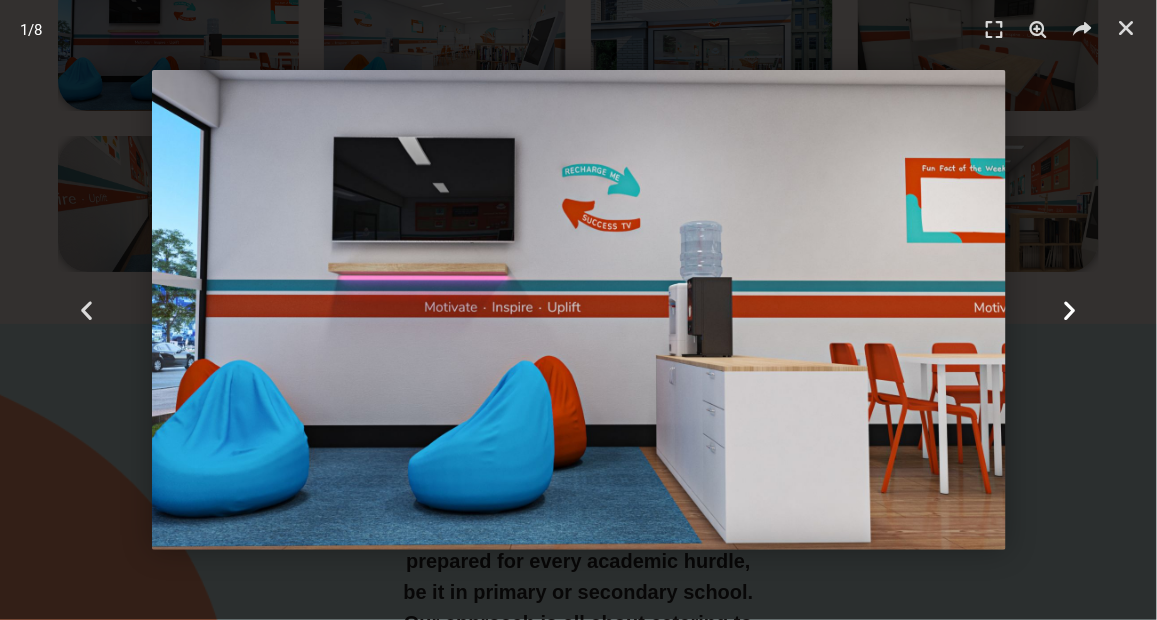 click at bounding box center [1070, 310] 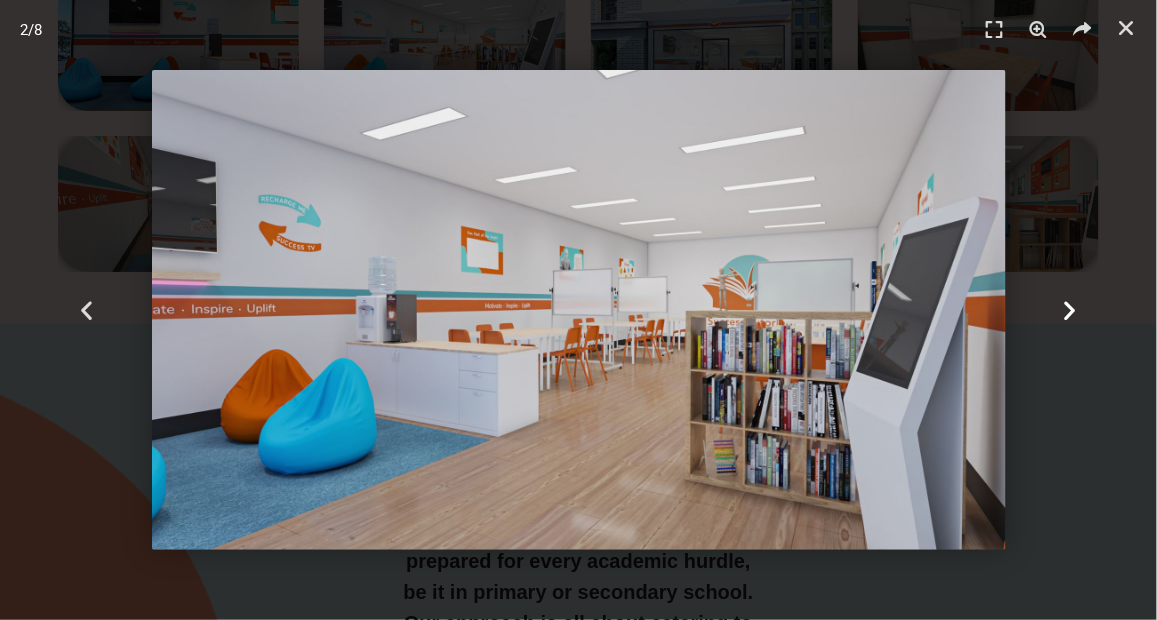 click at bounding box center (1070, 310) 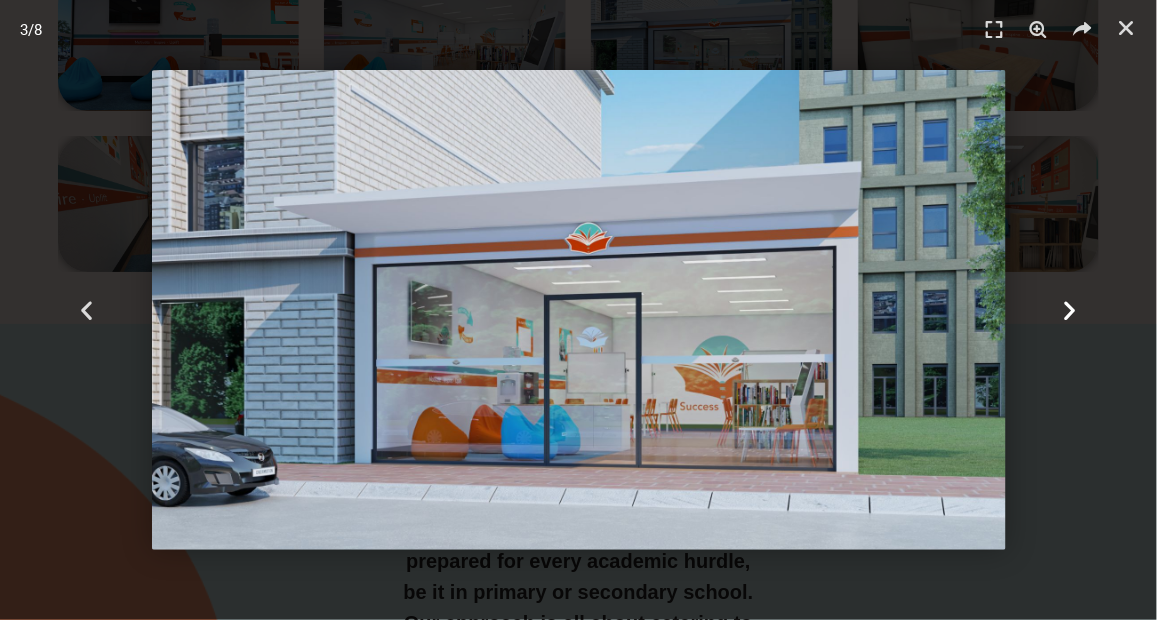 click at bounding box center [1070, 310] 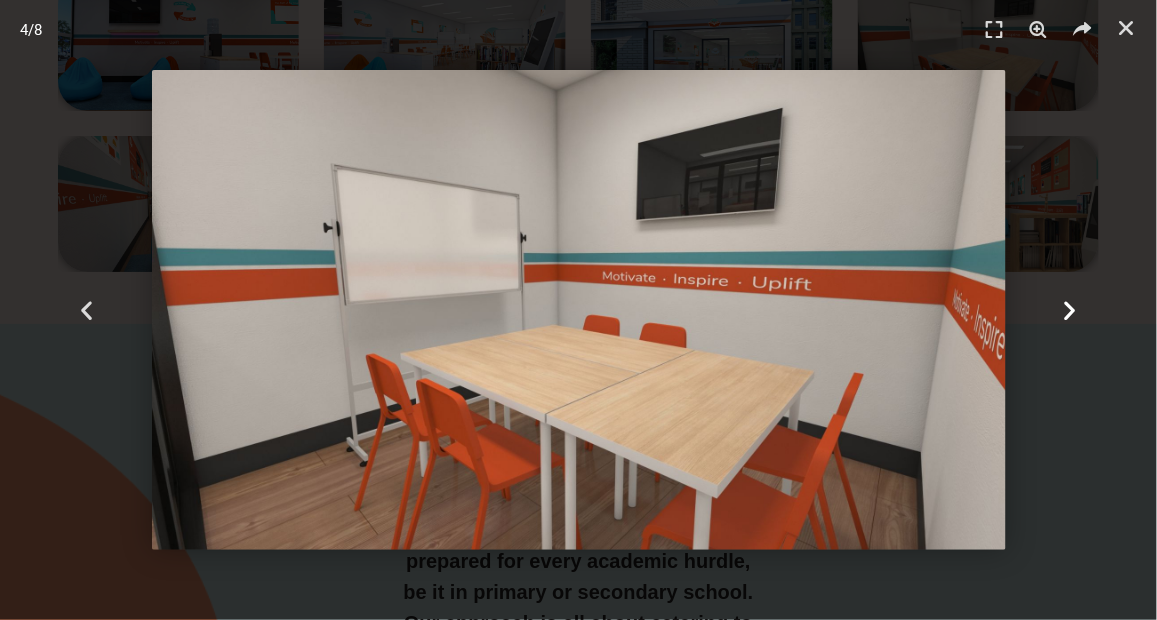 click at bounding box center [1070, 310] 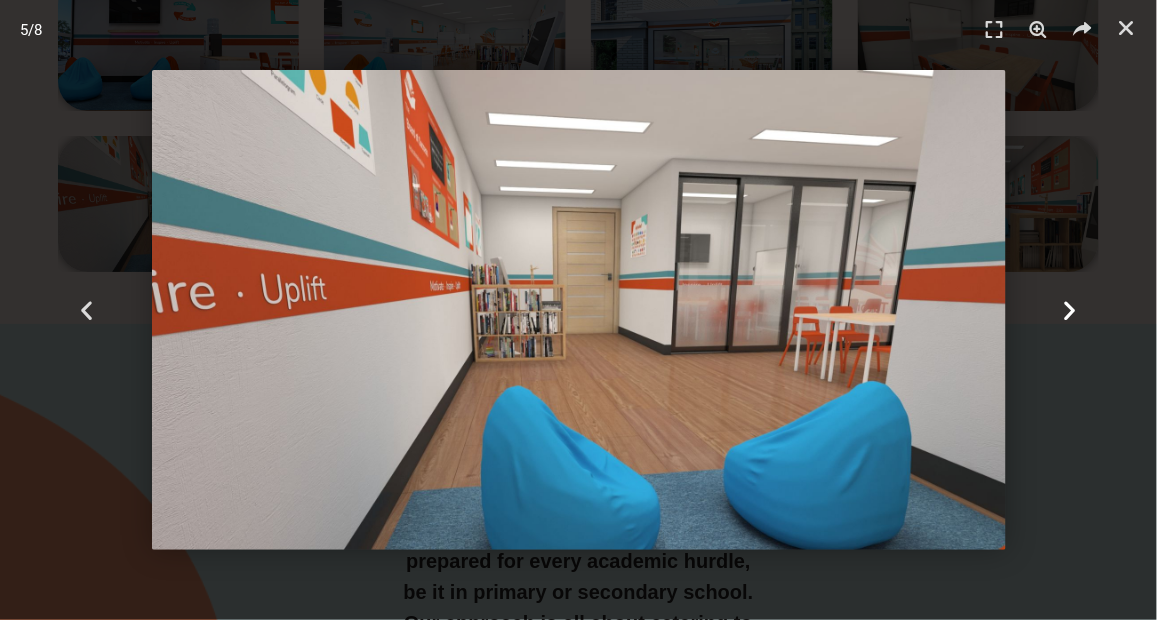 click at bounding box center (1070, 310) 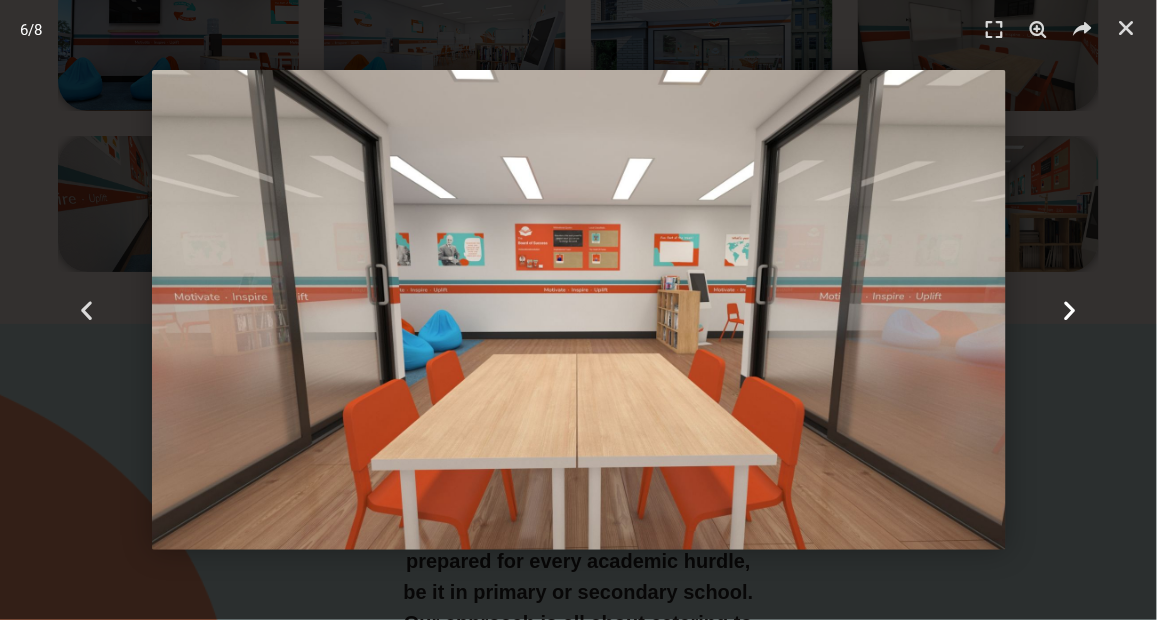 click at bounding box center (1070, 310) 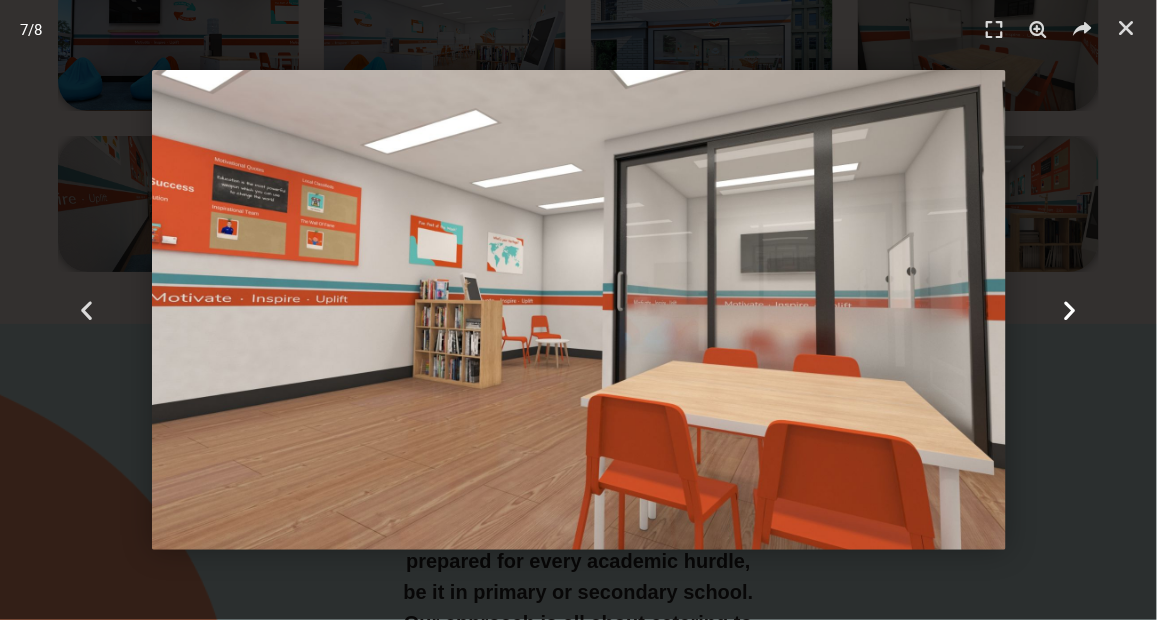 click at bounding box center (1070, 310) 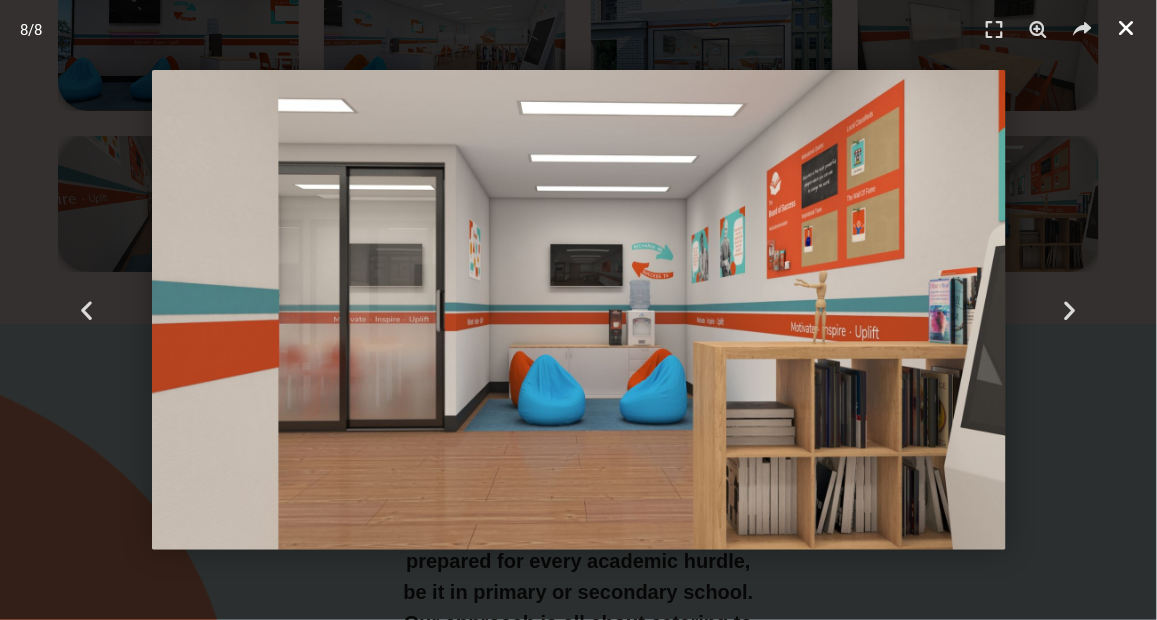 click at bounding box center [1127, 28] 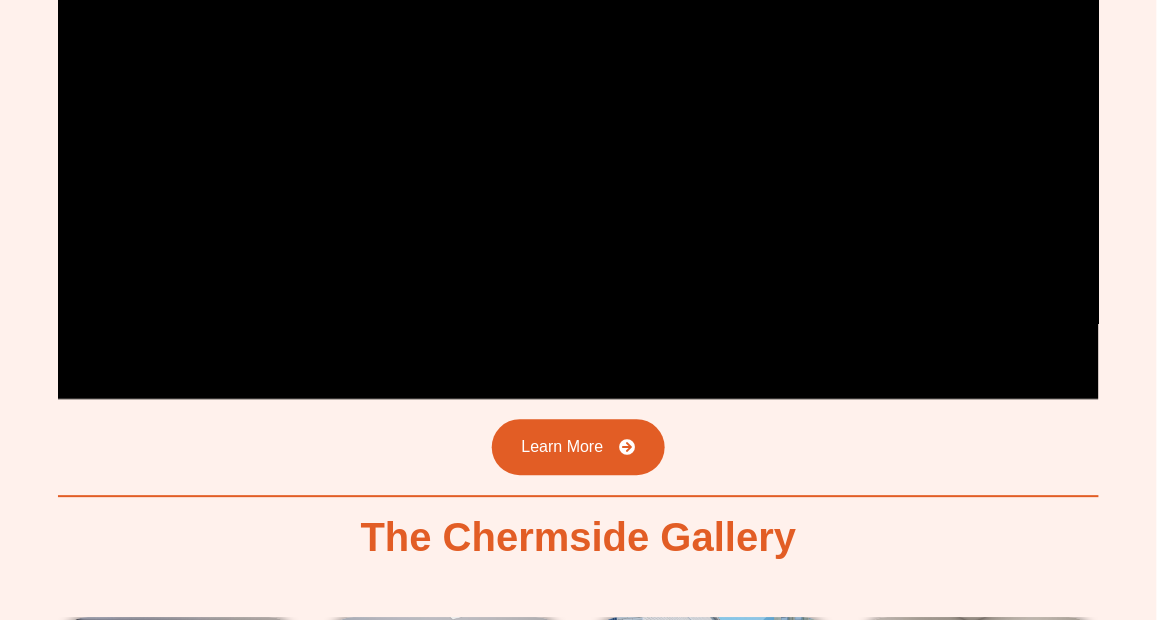 scroll, scrollTop: 3000, scrollLeft: 0, axis: vertical 